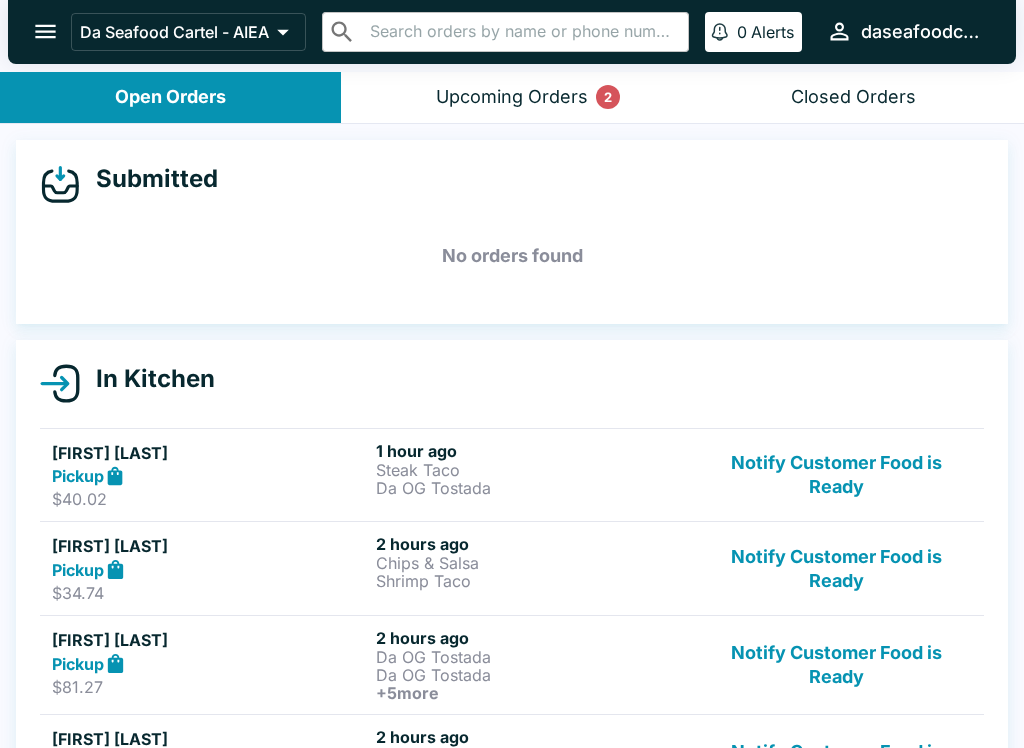 scroll, scrollTop: 0, scrollLeft: 0, axis: both 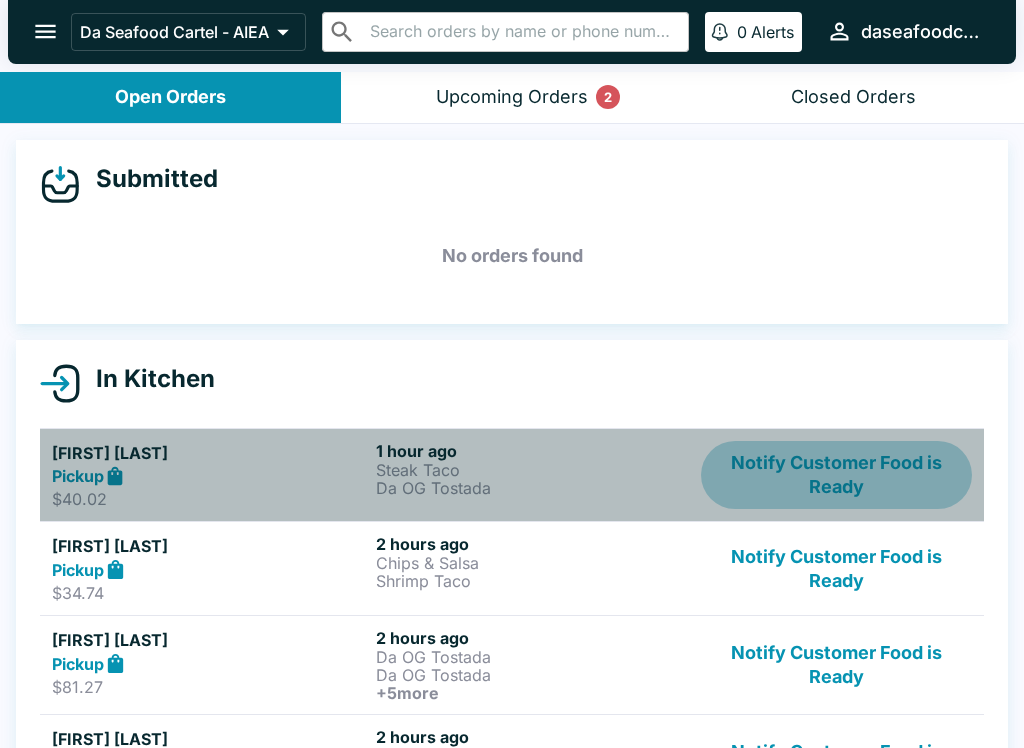 click on "Notify Customer Food is Ready" at bounding box center [836, 475] 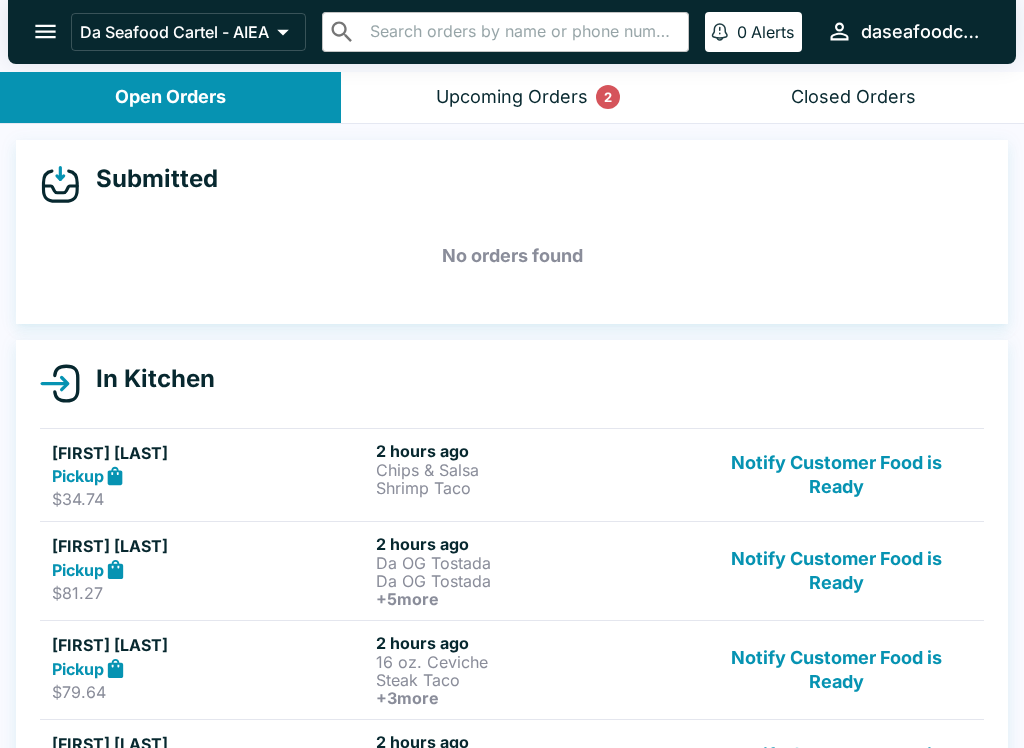 click on "Notify Customer Food is Ready" at bounding box center (836, 475) 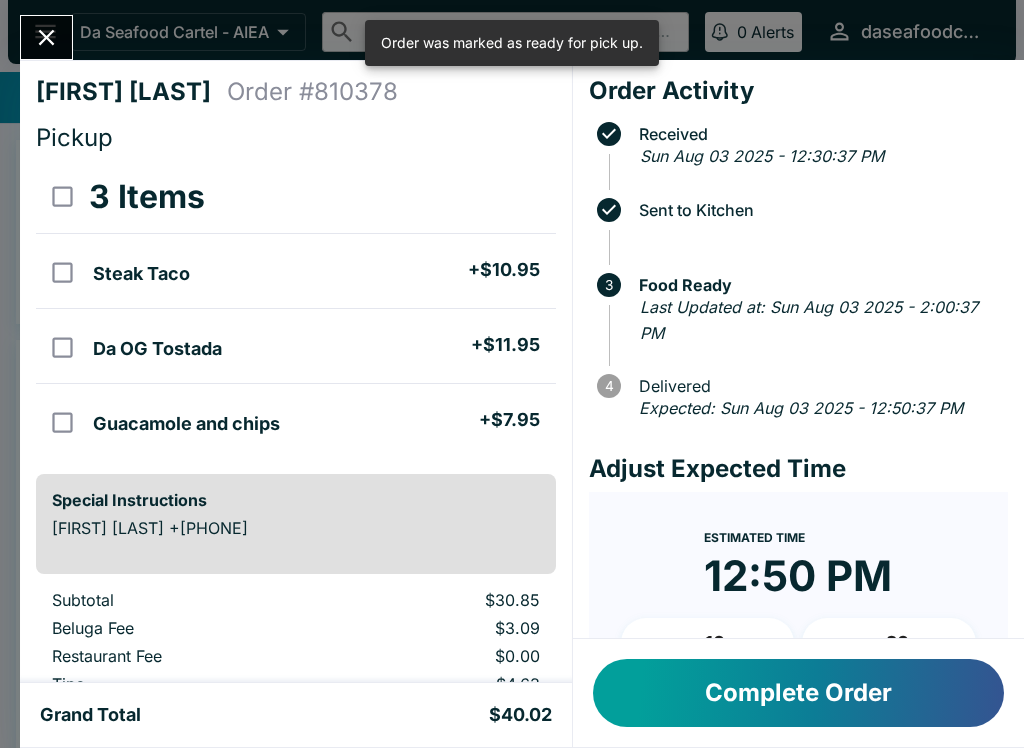 click on "Adjust Expected Time" at bounding box center (798, 469) 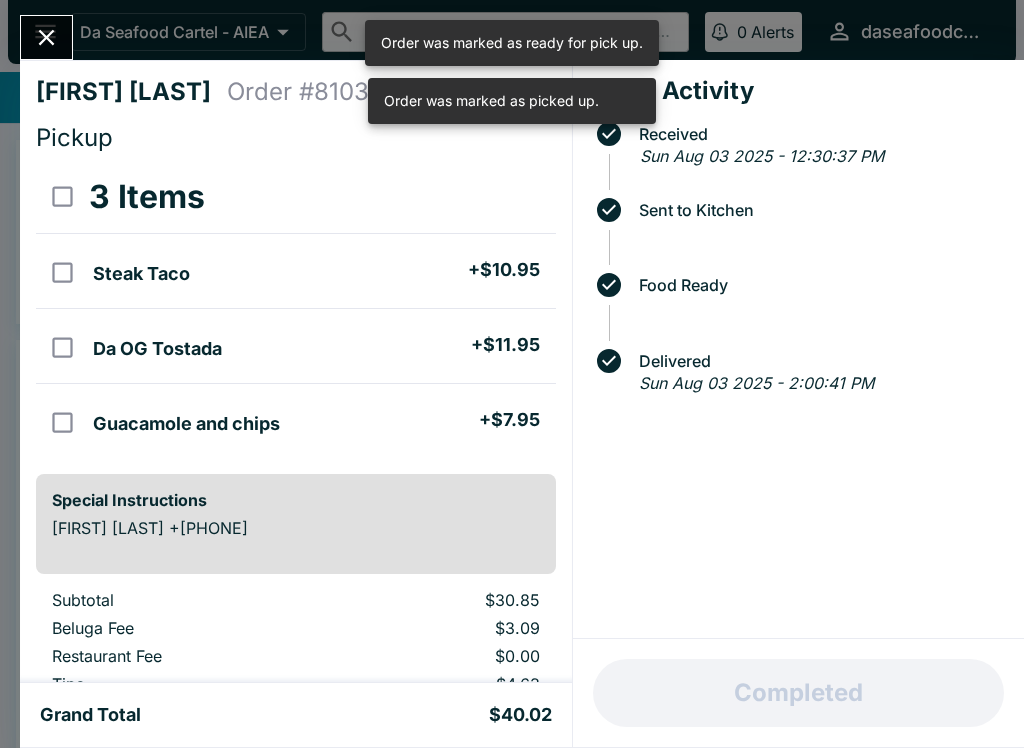 click 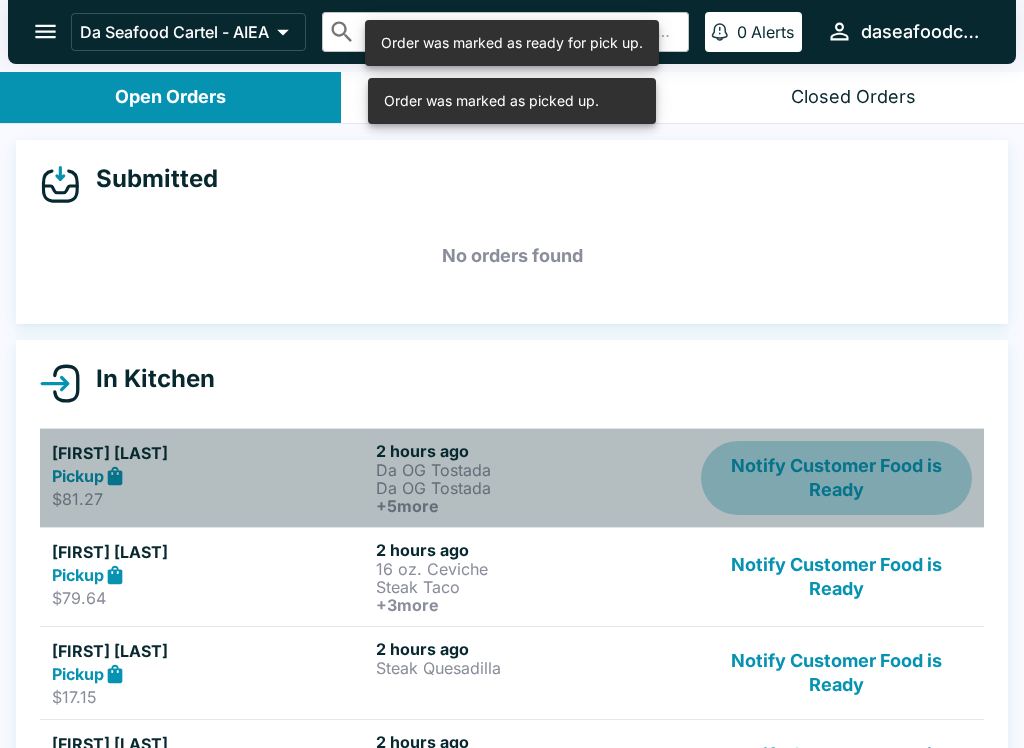click on "Notify Customer Food is Ready" at bounding box center [836, 478] 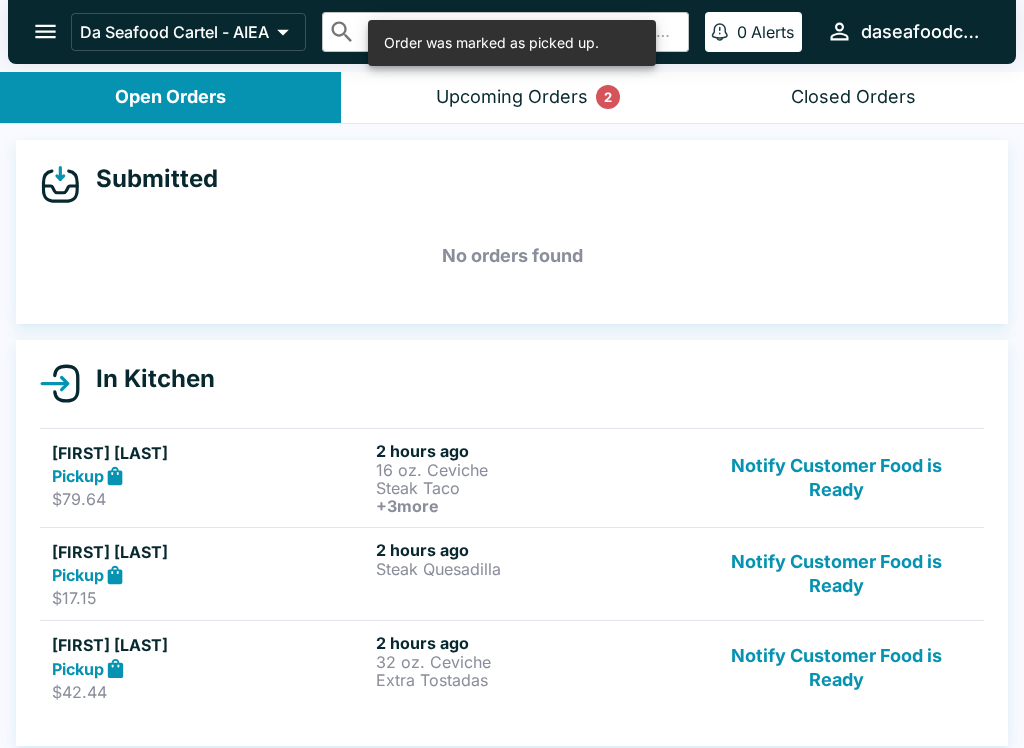 click on "Notify Customer Food is Ready" at bounding box center [836, 478] 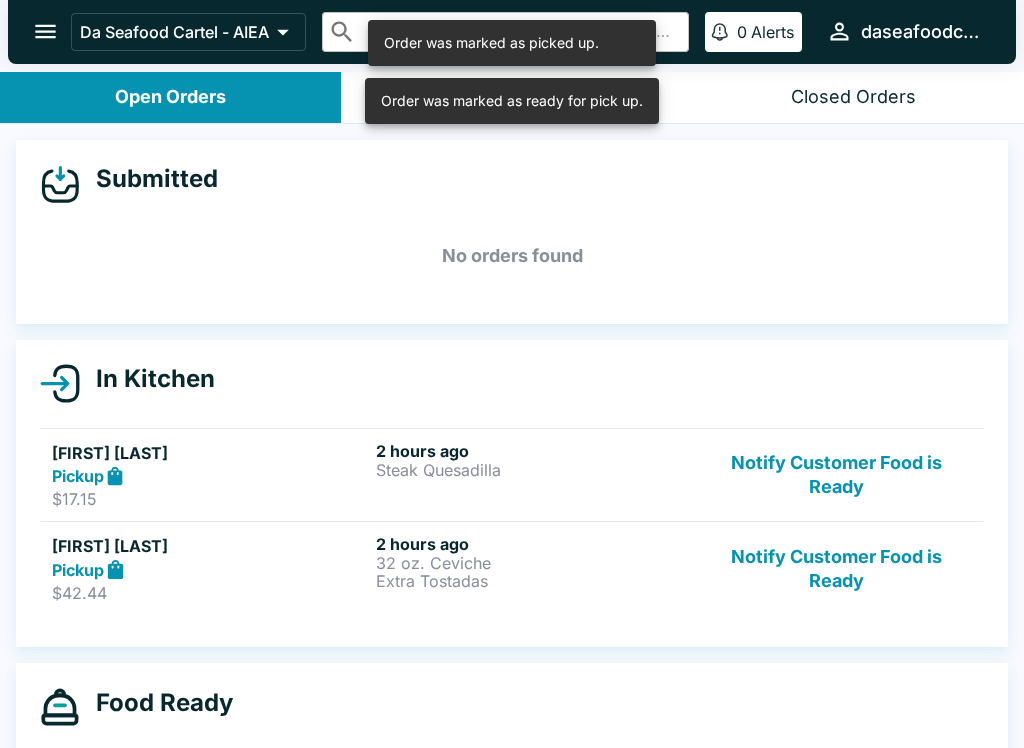 click on "Notify Customer Food is Ready" at bounding box center [836, 568] 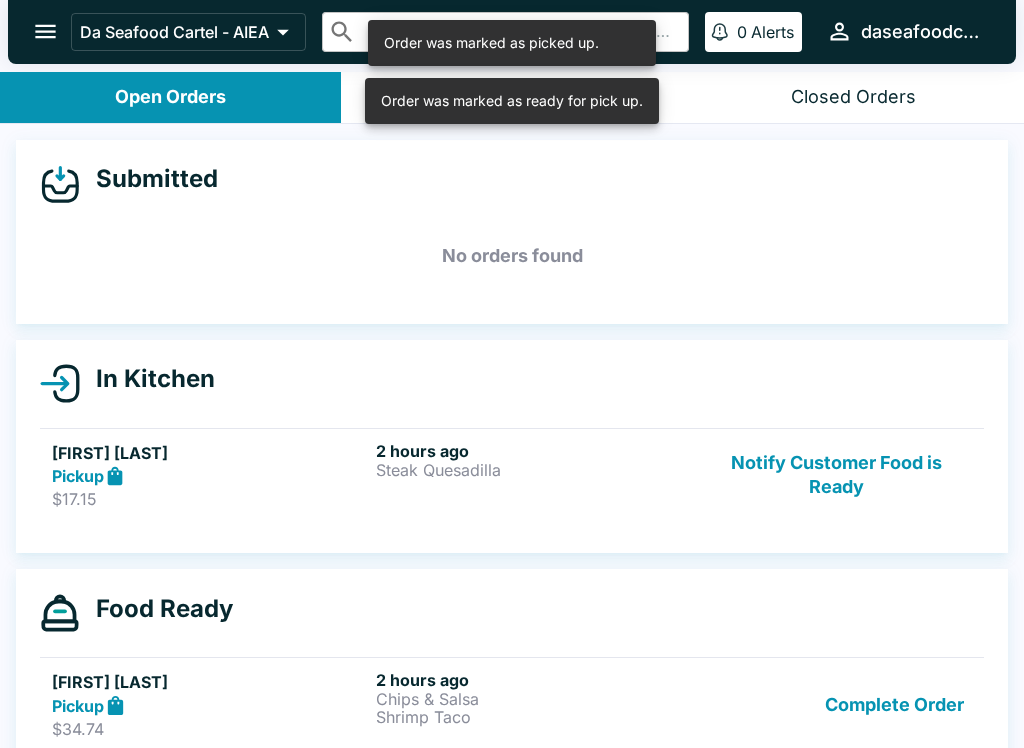click on "Notify Customer Food is Ready" at bounding box center [836, 475] 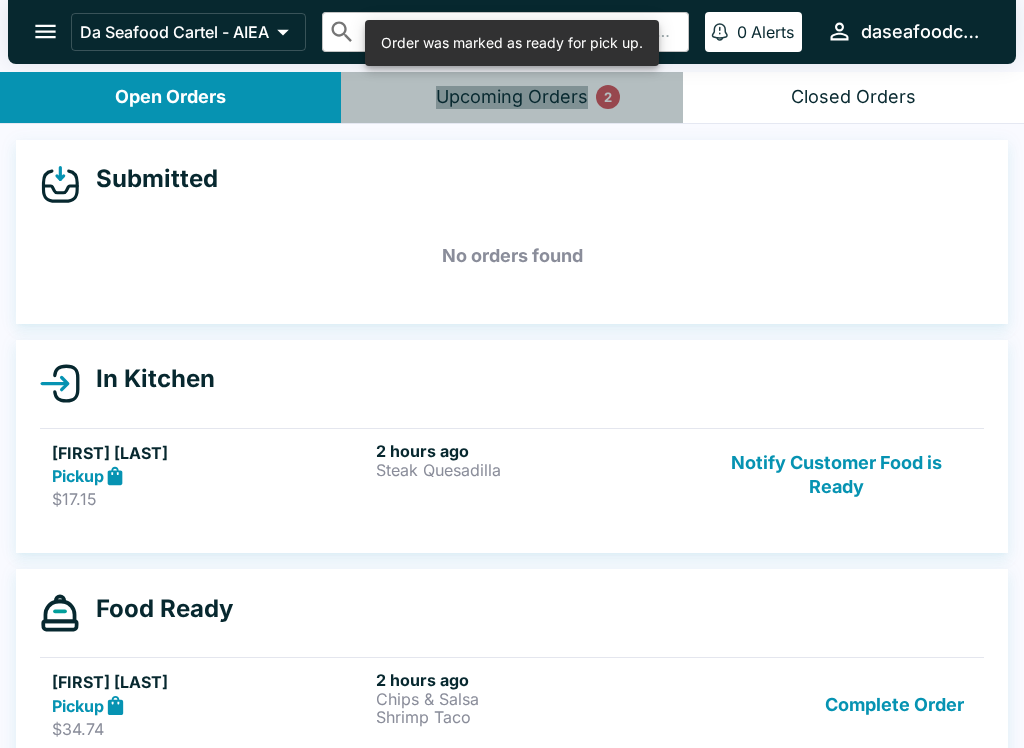 click on "Upcoming Orders 2" at bounding box center [512, 97] 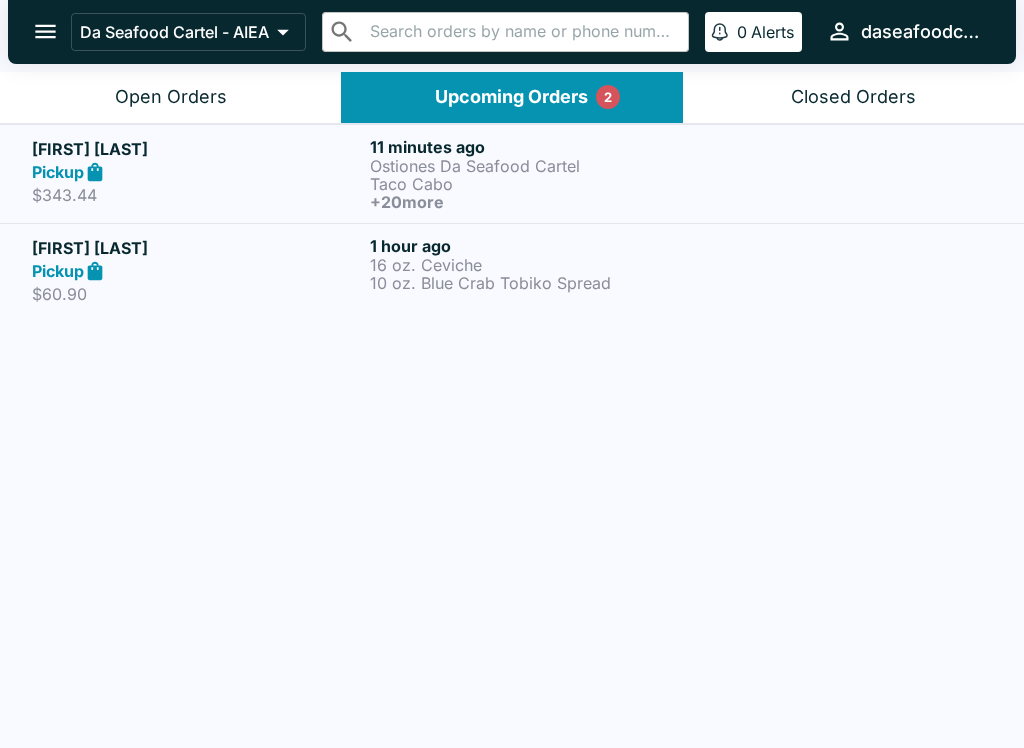 click on "16 oz. Ceviche" at bounding box center [535, 265] 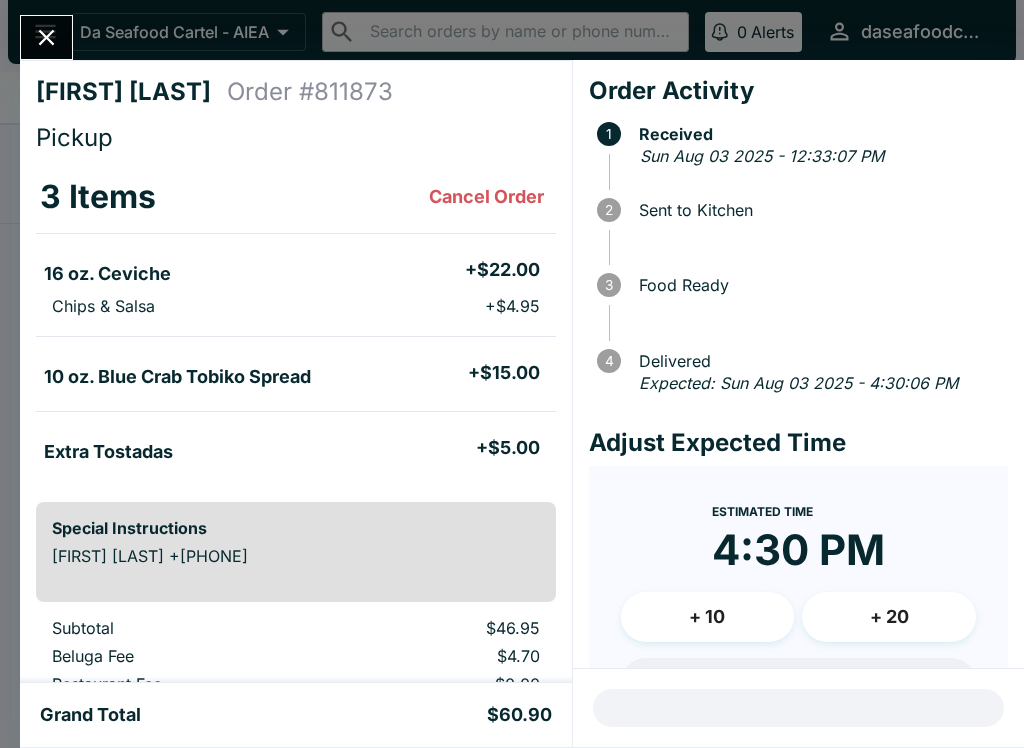click on "[FIRST] [LAST]" at bounding box center (131, 92) 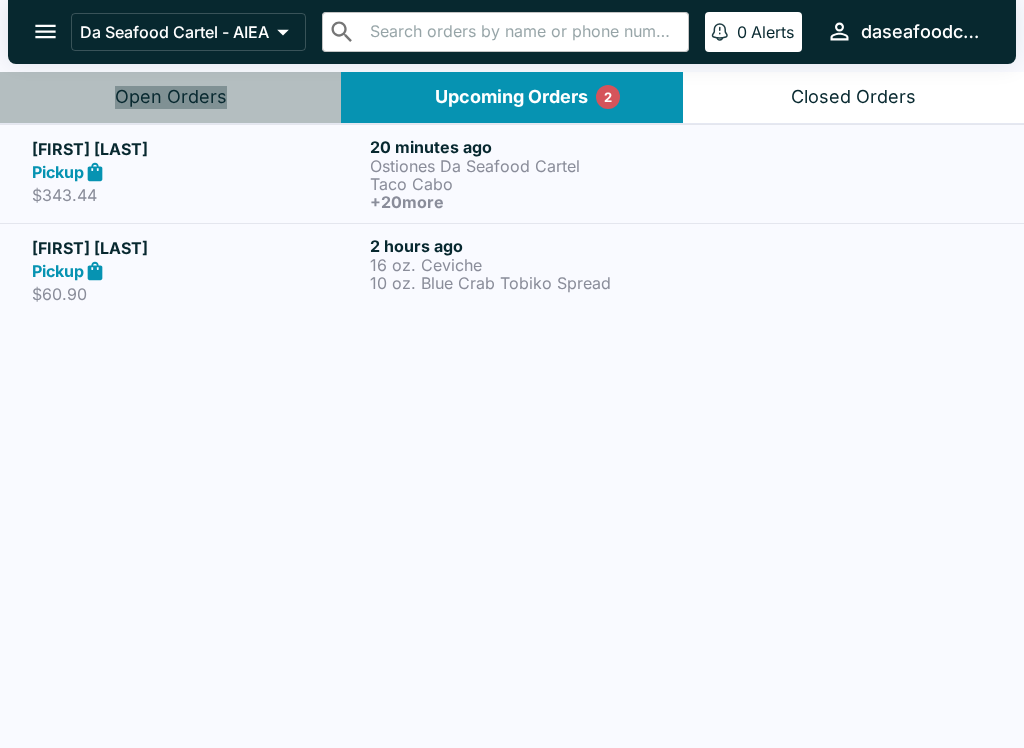 click on "Open Orders" at bounding box center [171, 97] 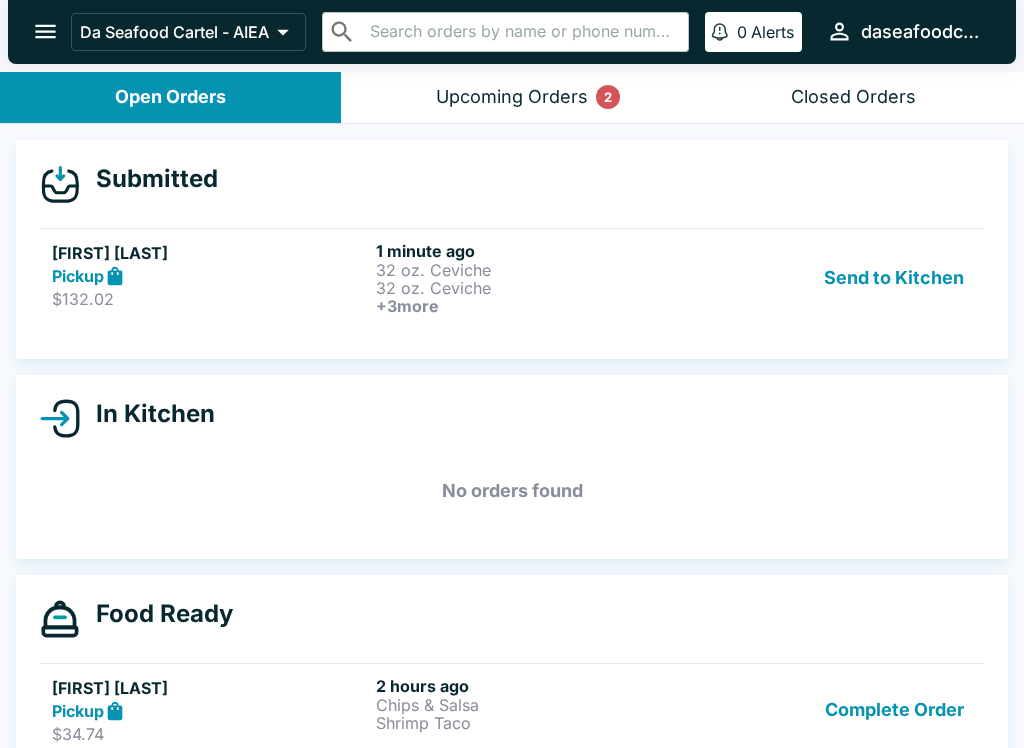 click on "32 oz. Ceviche" at bounding box center [534, 270] 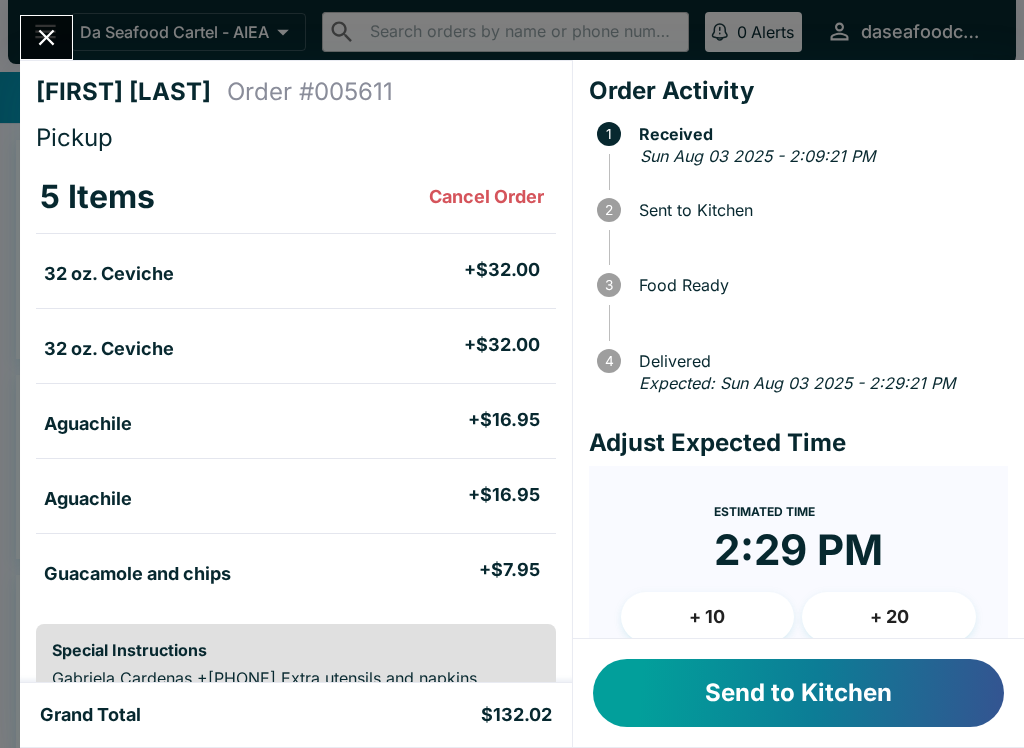 click on "Send to Kitchen" at bounding box center [798, 693] 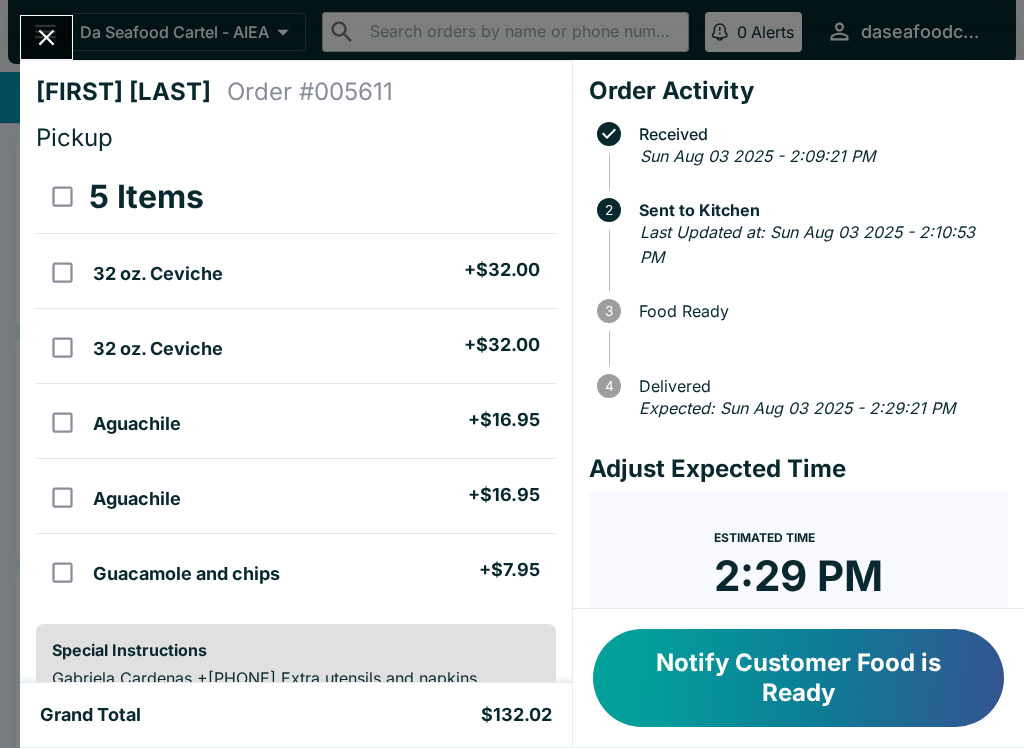 scroll, scrollTop: 0, scrollLeft: 0, axis: both 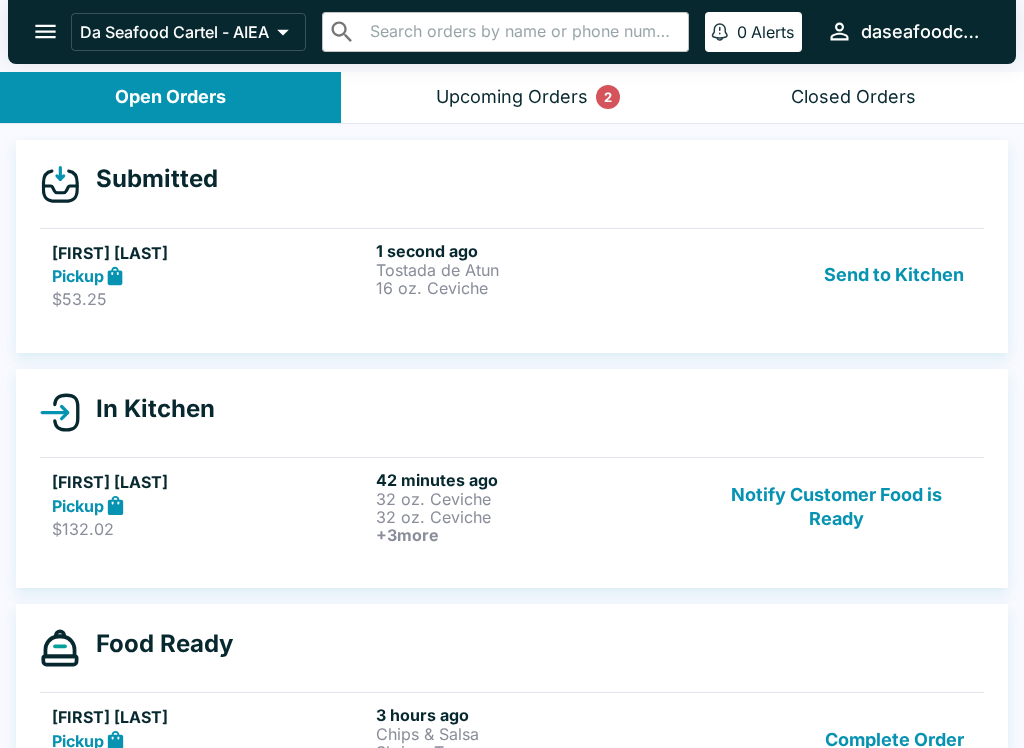 click on "Send to Kitchen" at bounding box center [894, 275] 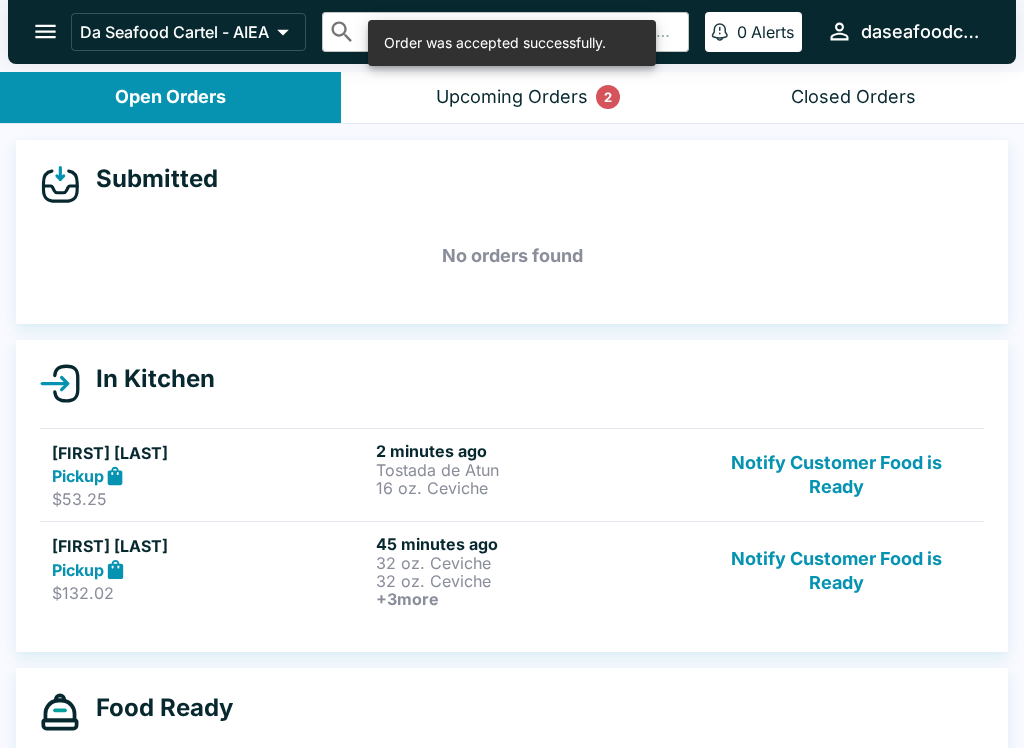click on "No orders found" at bounding box center [512, 256] 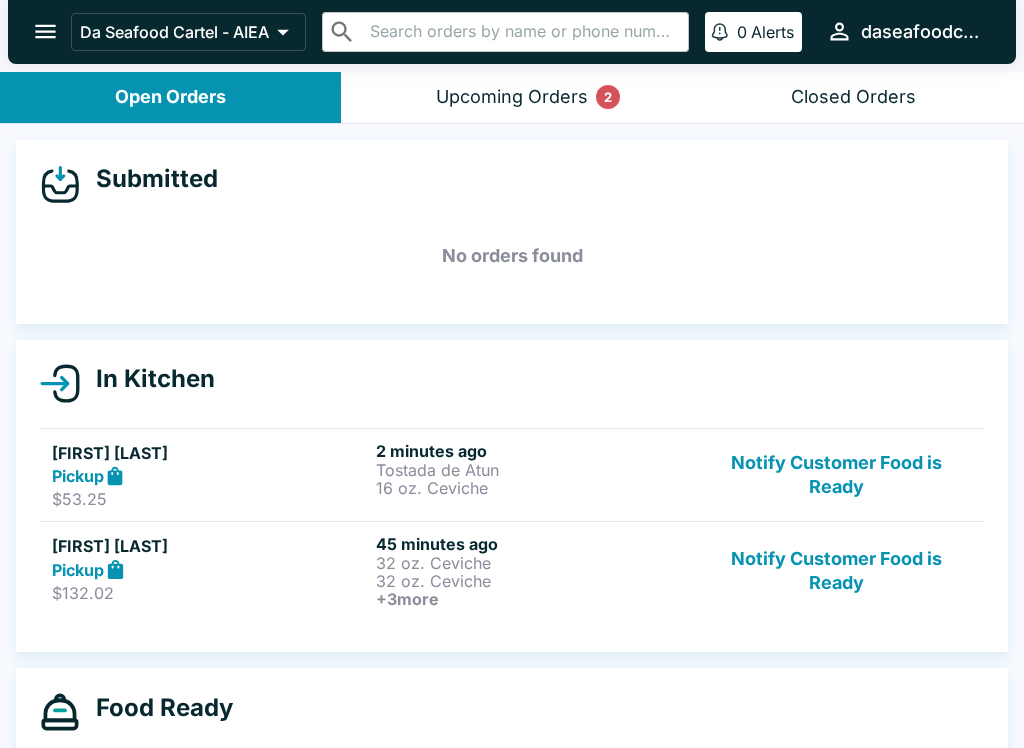 click on "16 oz. Ceviche" at bounding box center [534, 488] 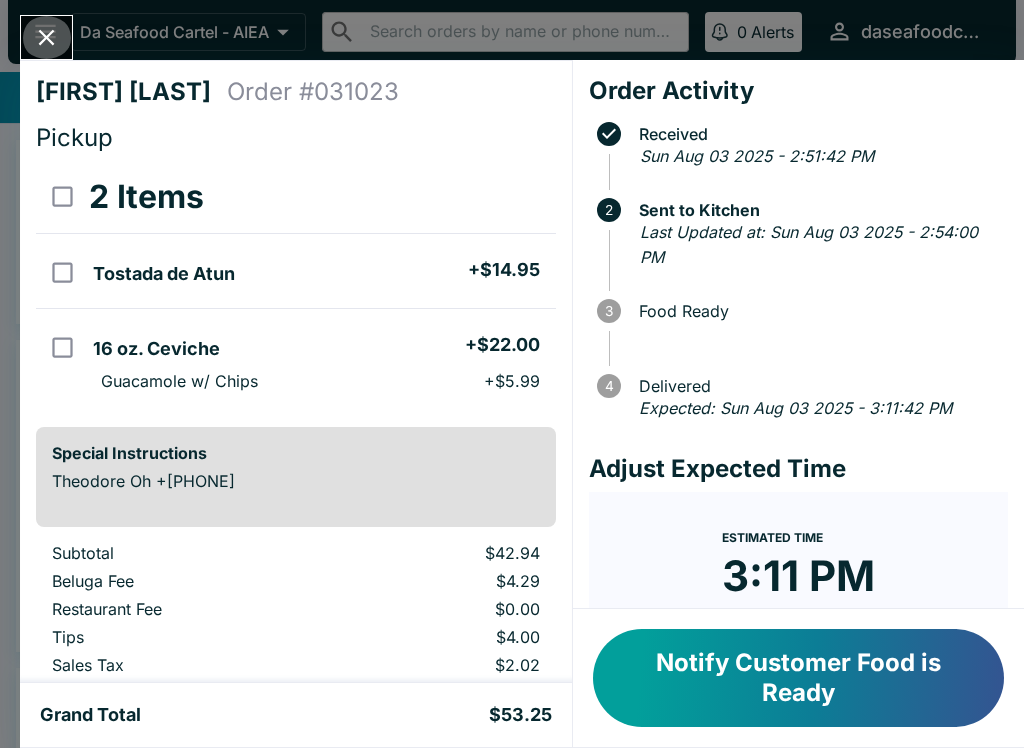 click 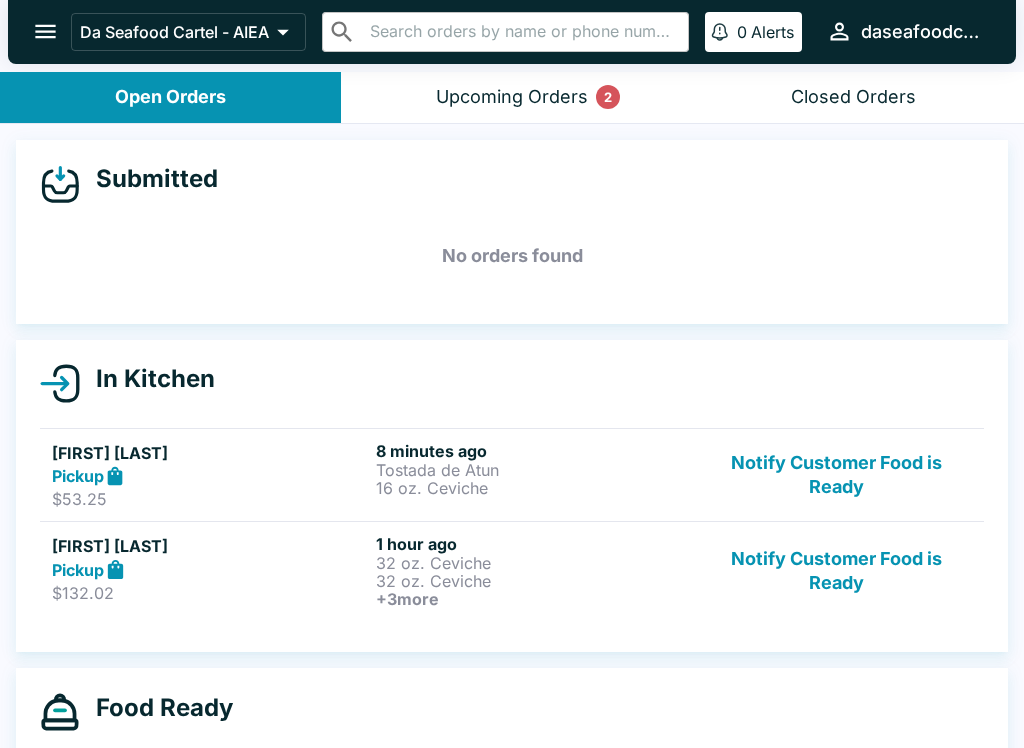 click at bounding box center (45, 31) 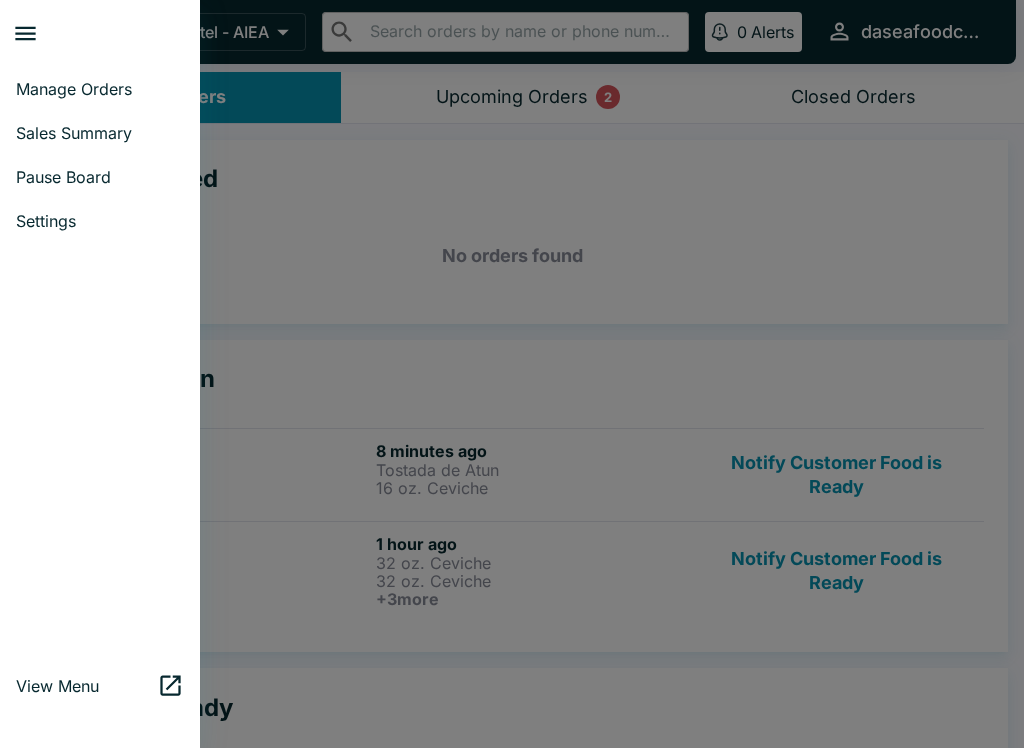 click on "Sales Summary" at bounding box center (100, 133) 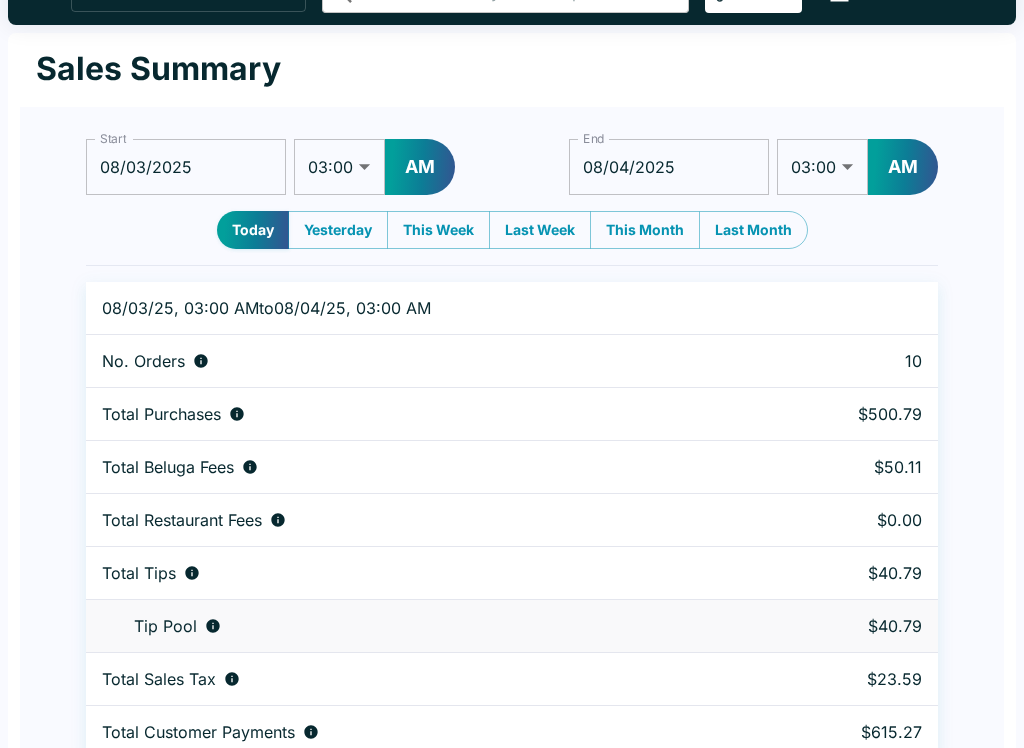 scroll, scrollTop: 0, scrollLeft: 0, axis: both 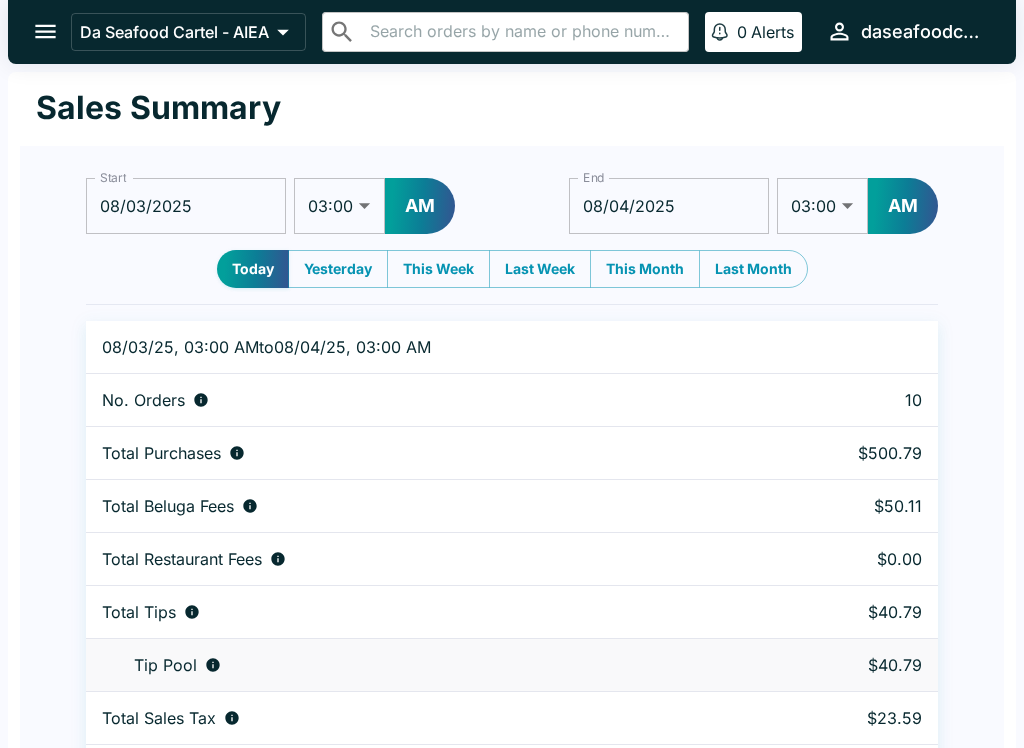 click at bounding box center [45, 31] 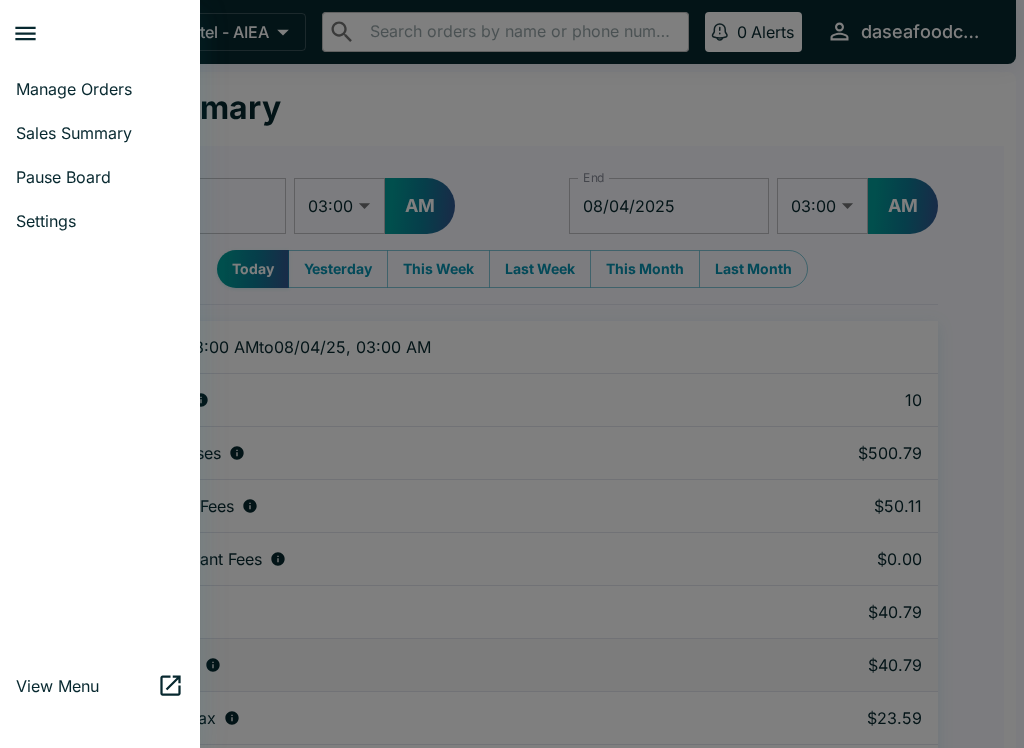 click on "Manage Orders" at bounding box center [100, 89] 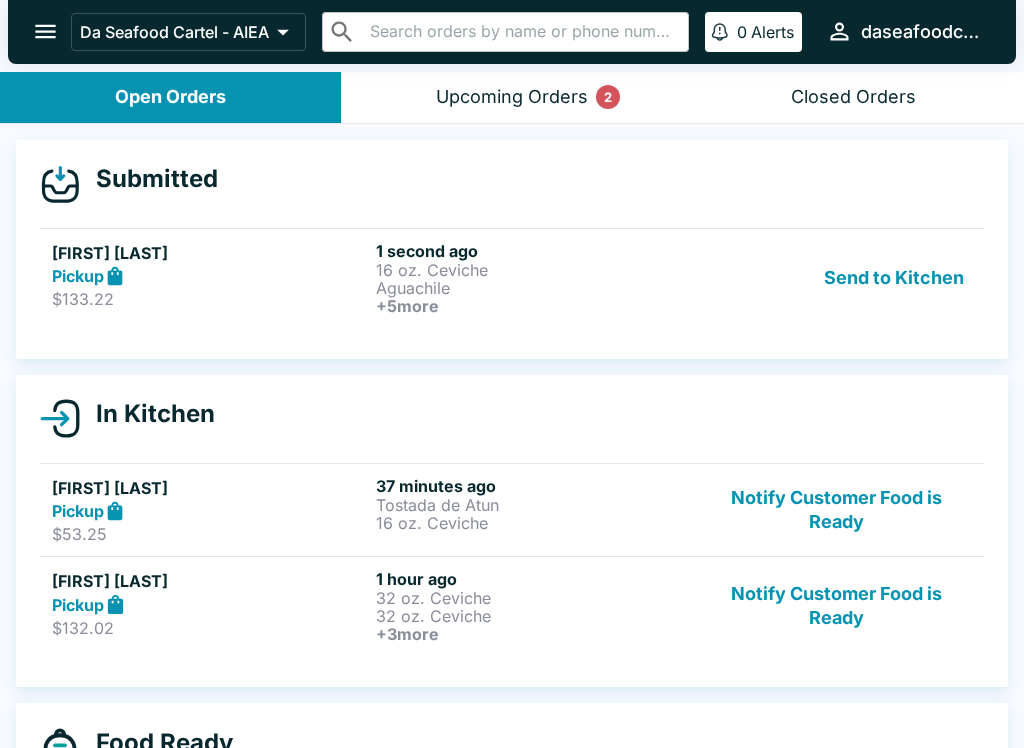 click on "Upcoming Orders 2" at bounding box center [511, 97] 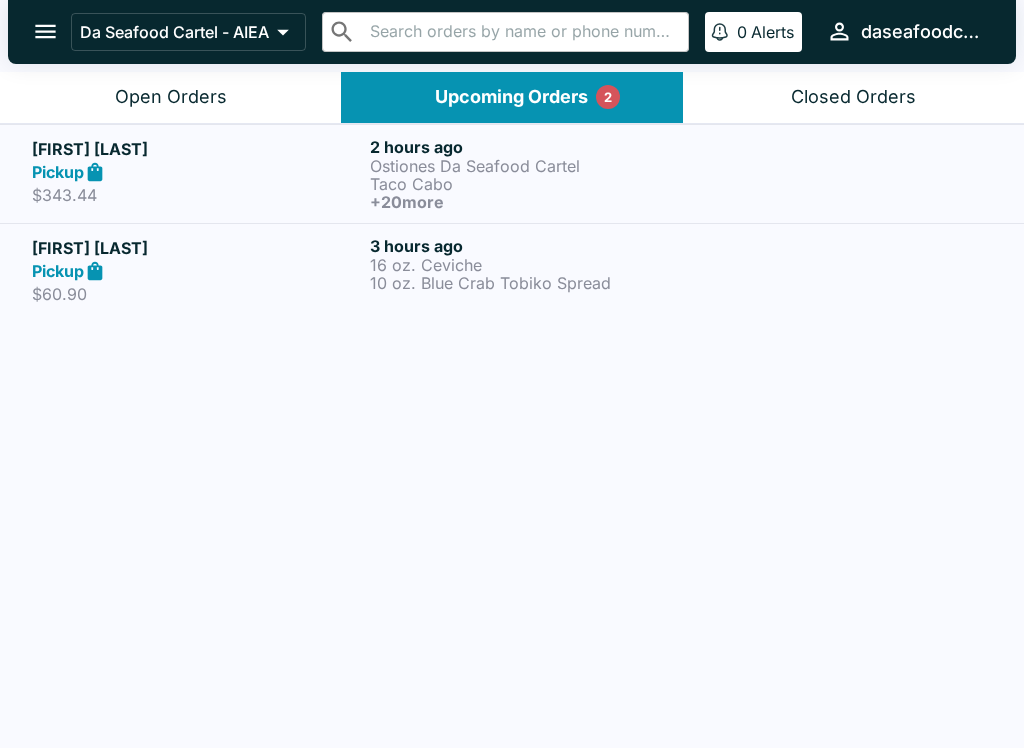 click on "+ 20  more" at bounding box center [535, 202] 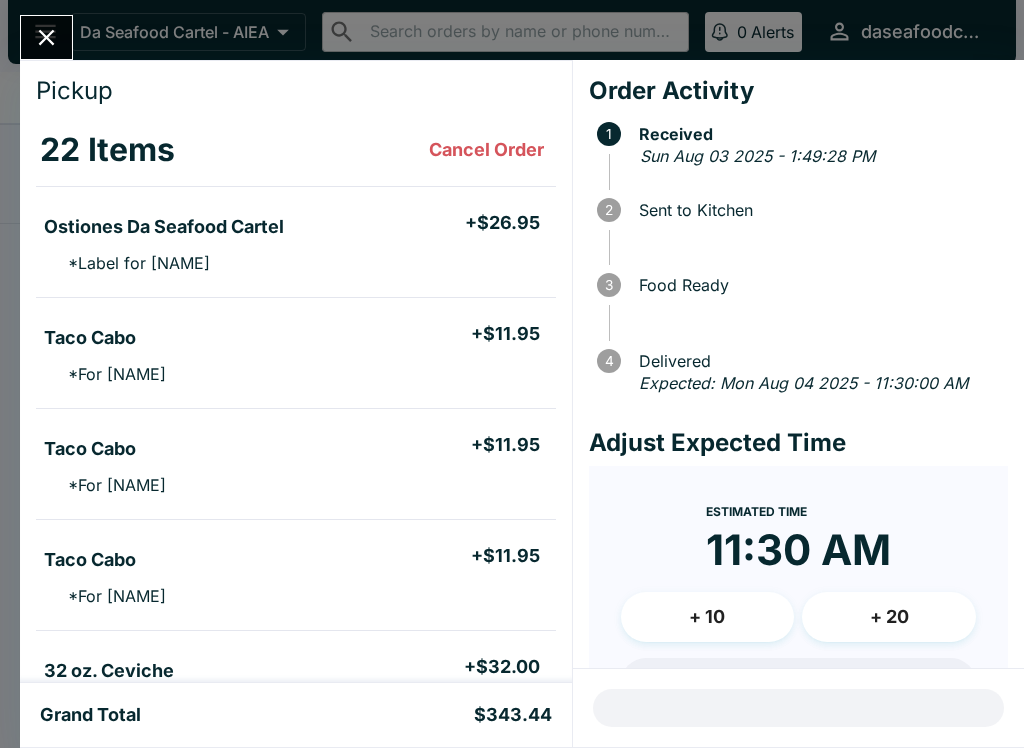 scroll, scrollTop: 45, scrollLeft: 0, axis: vertical 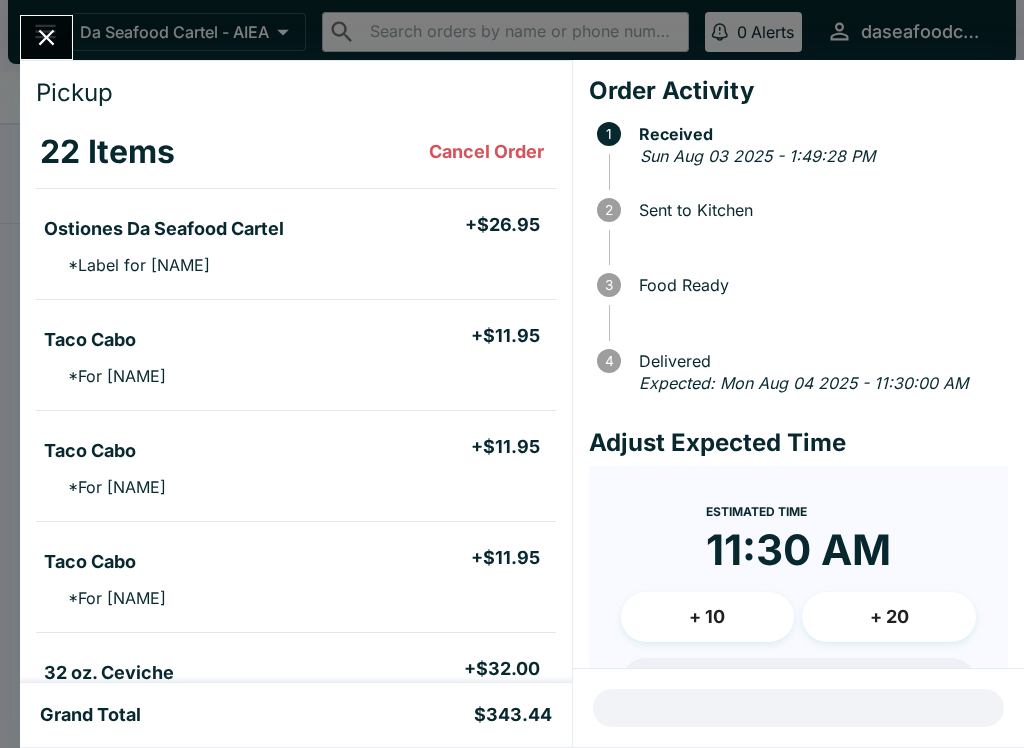 click at bounding box center (46, 37) 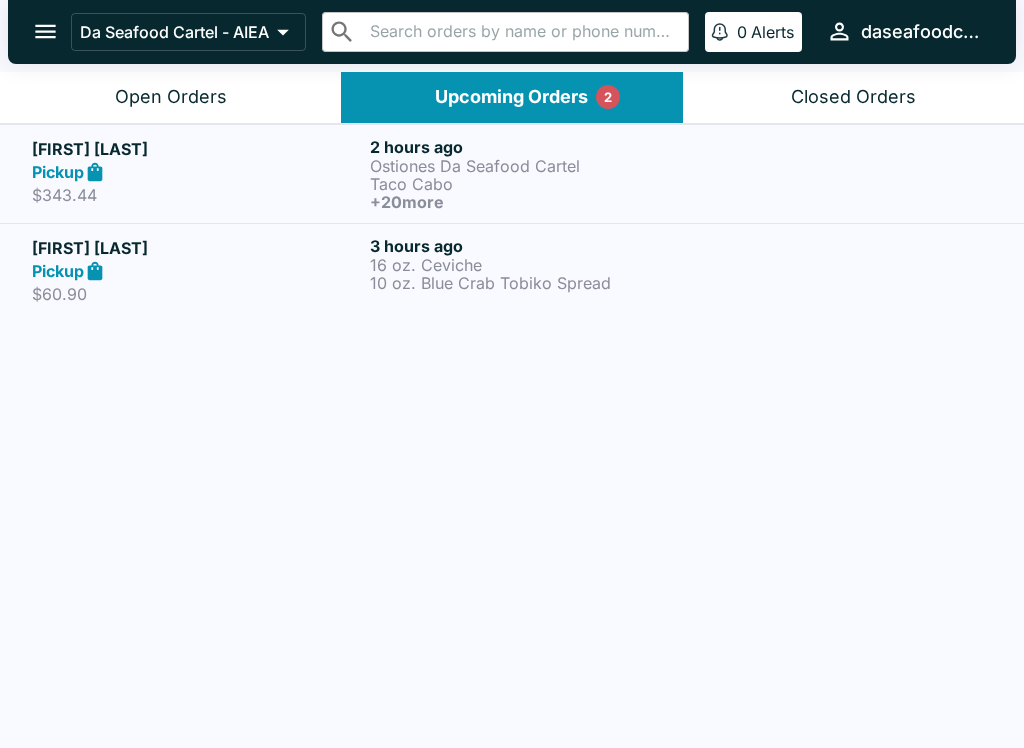 click on "Open Orders" at bounding box center (171, 97) 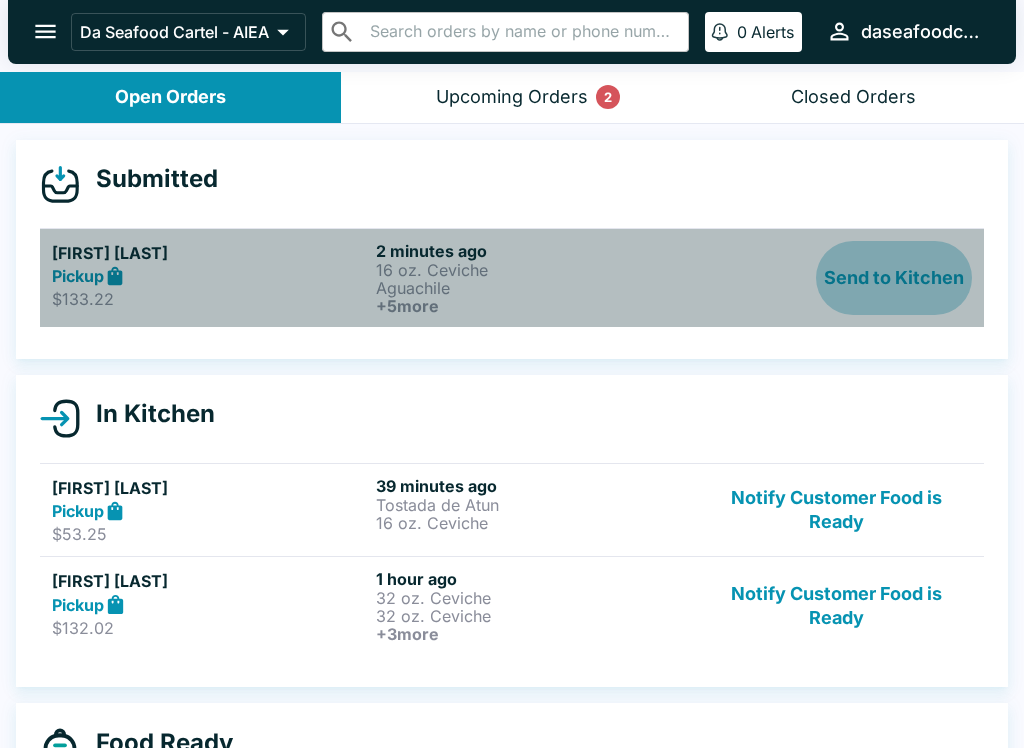 click on "Send to Kitchen" at bounding box center [894, 278] 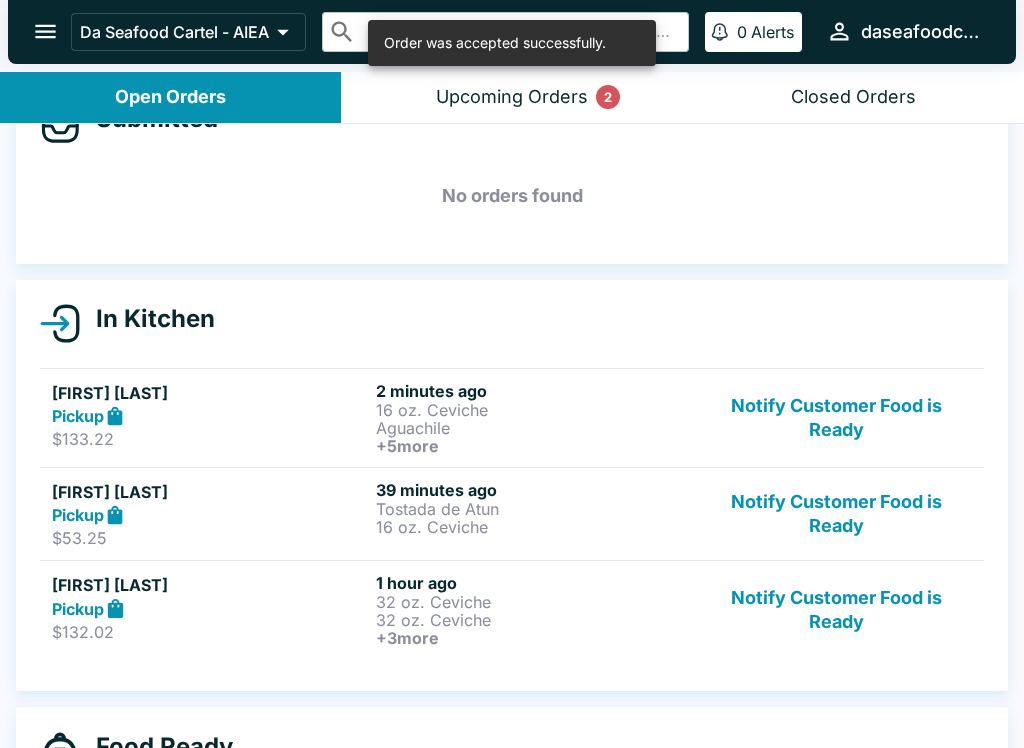 scroll, scrollTop: 57, scrollLeft: 0, axis: vertical 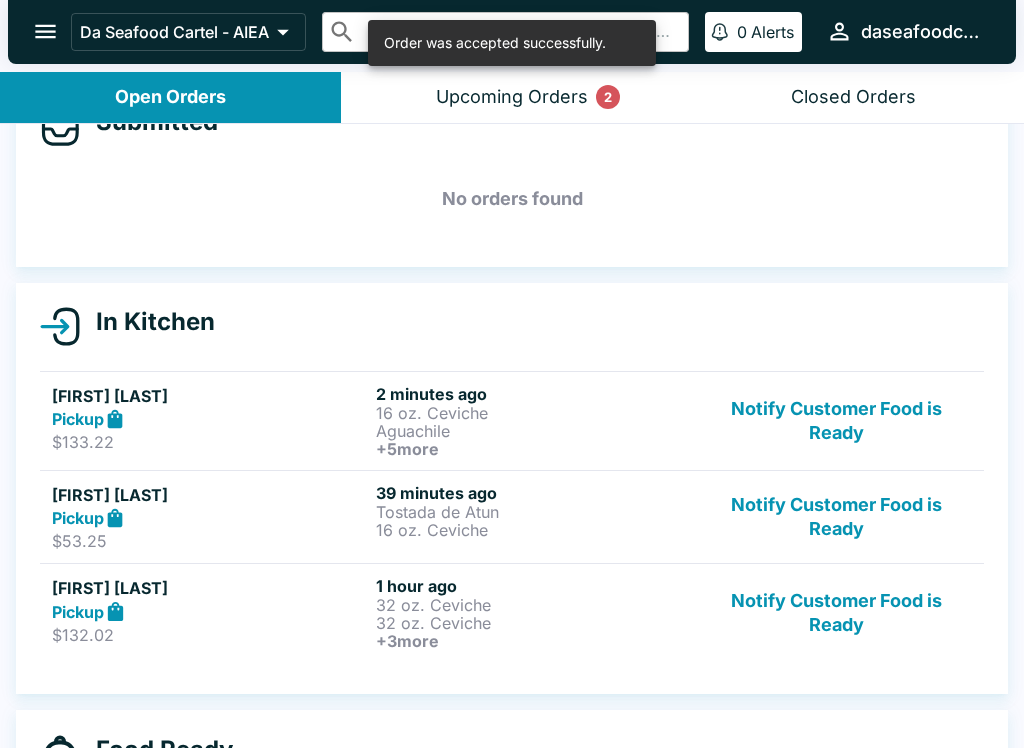 click on "16 oz. Ceviche" at bounding box center (534, 413) 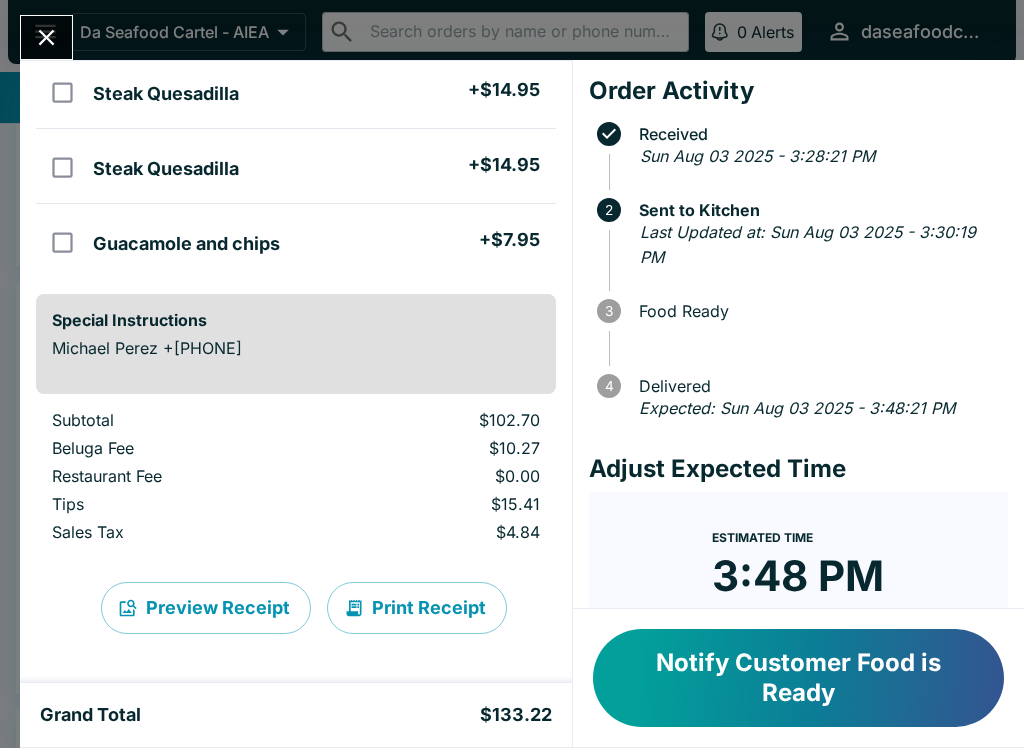 scroll, scrollTop: 480, scrollLeft: 0, axis: vertical 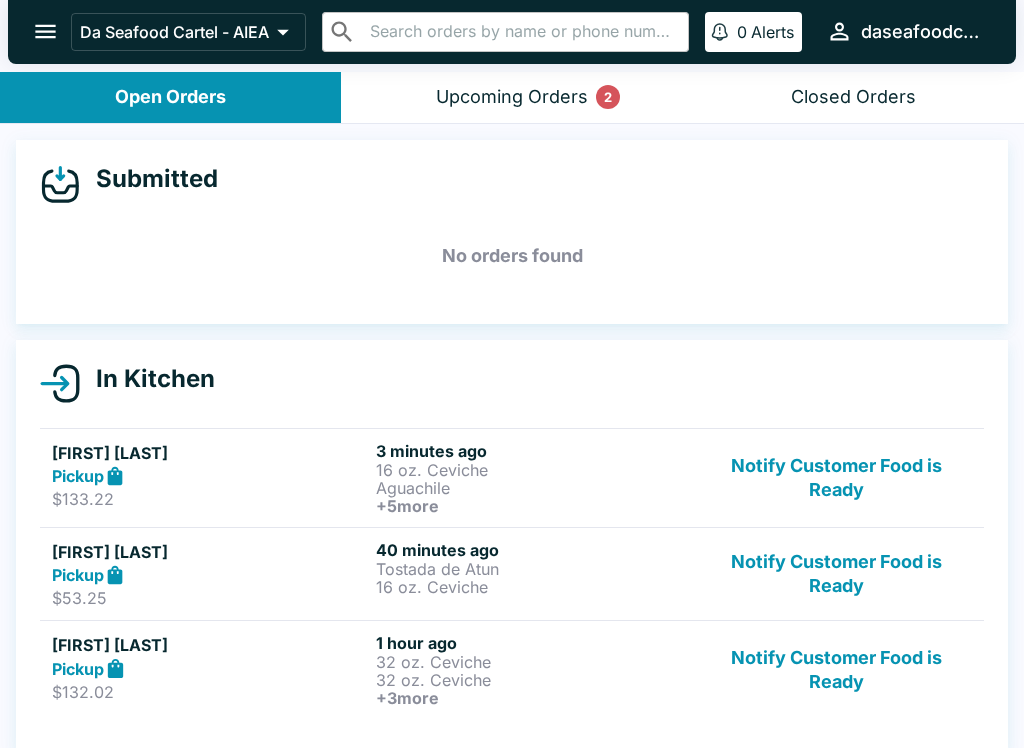 click on "Upcoming Orders 2" at bounding box center [511, 97] 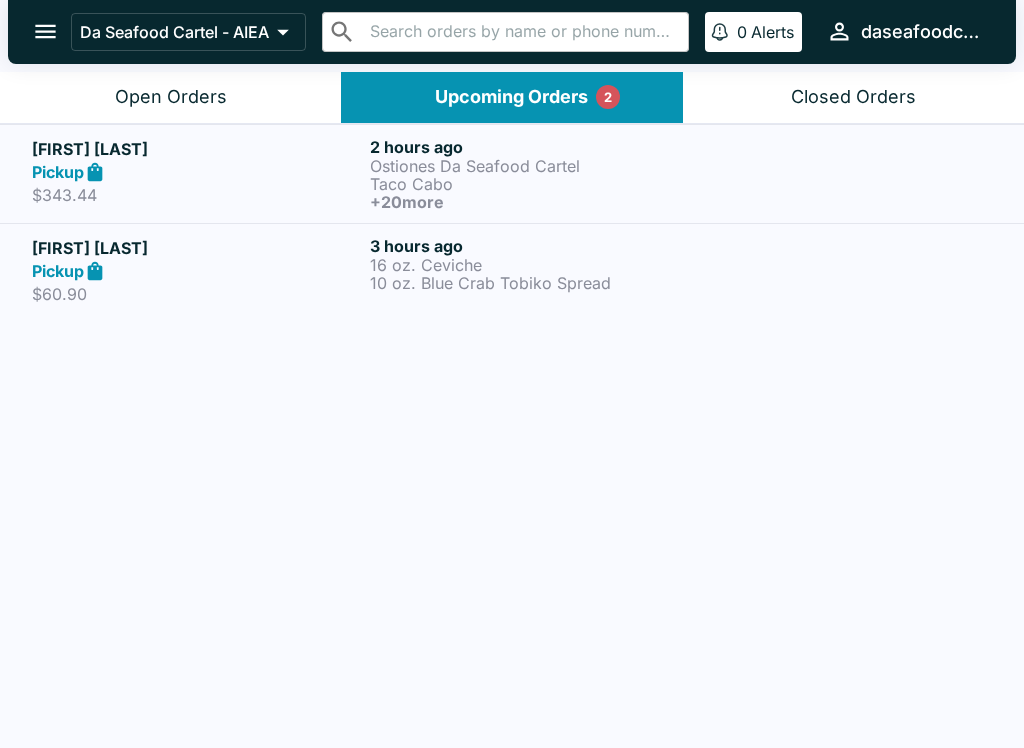 click on "Open Orders" at bounding box center [170, 97] 